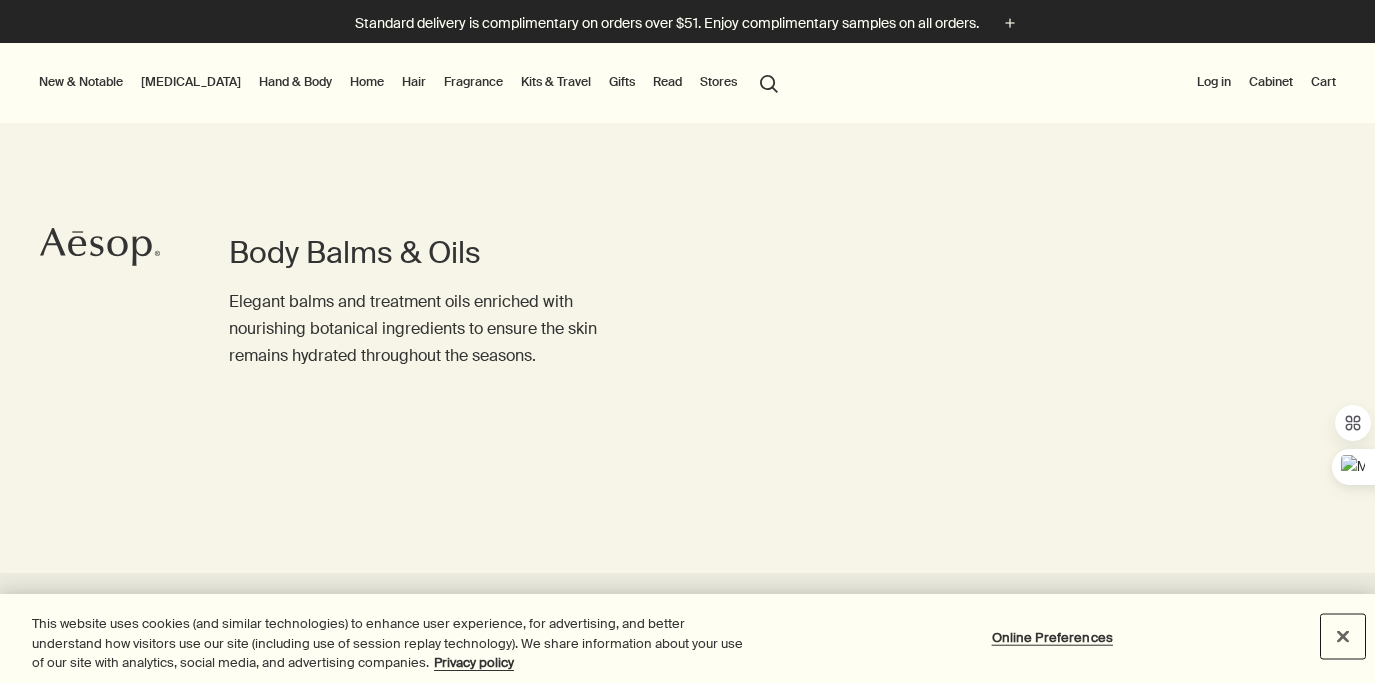 click at bounding box center [1343, 636] 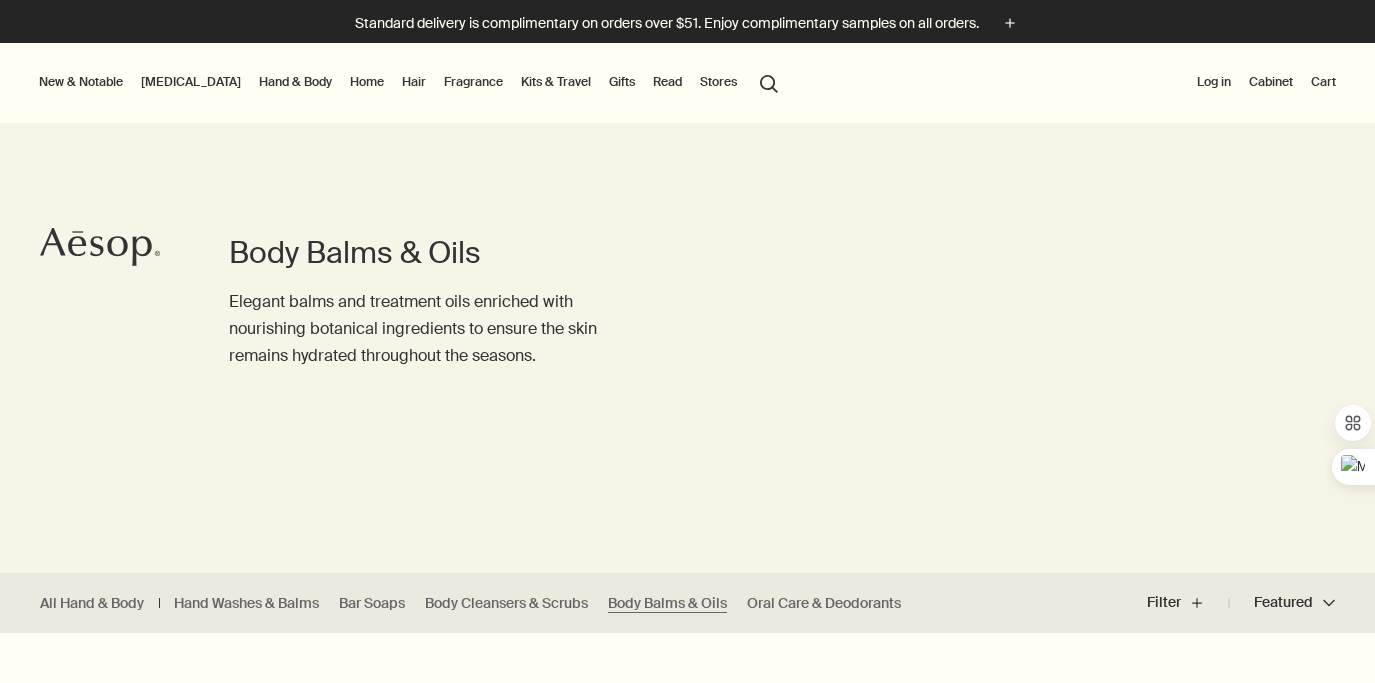 click on "Hand & Body" at bounding box center [295, 82] 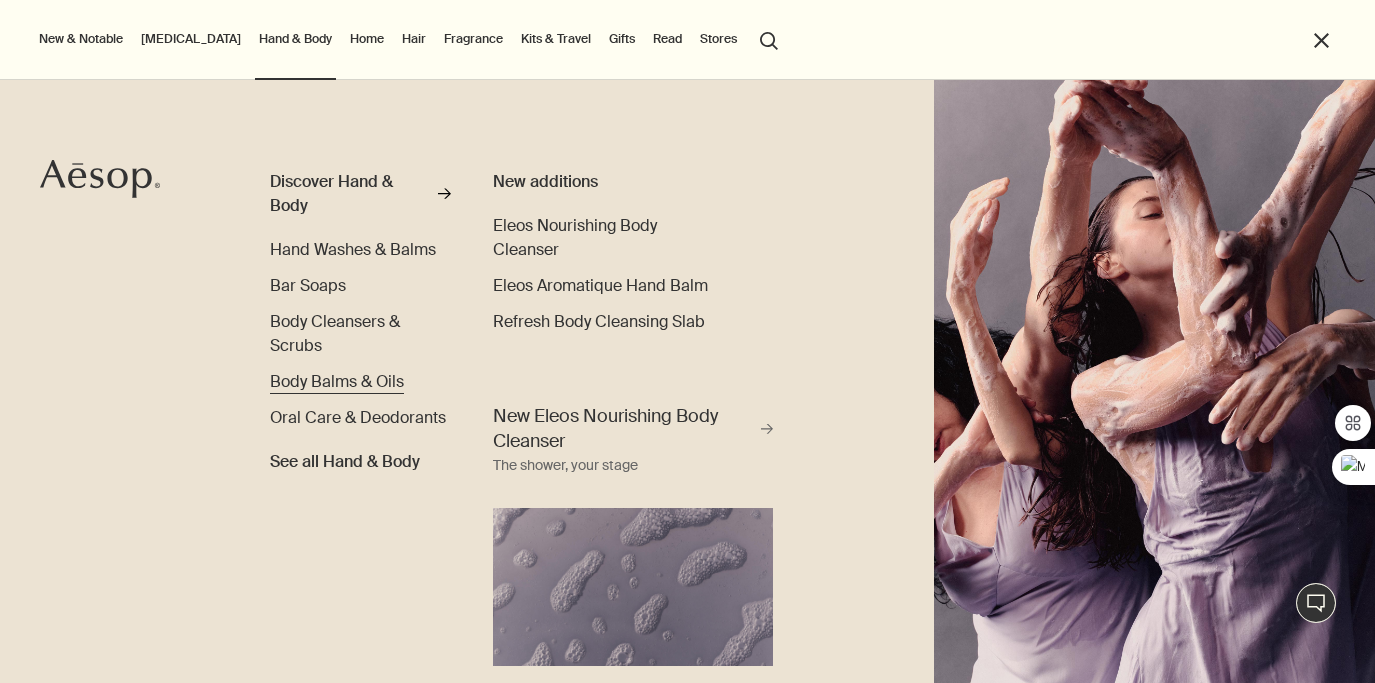 click on "Body Balms & Oils" at bounding box center [337, 381] 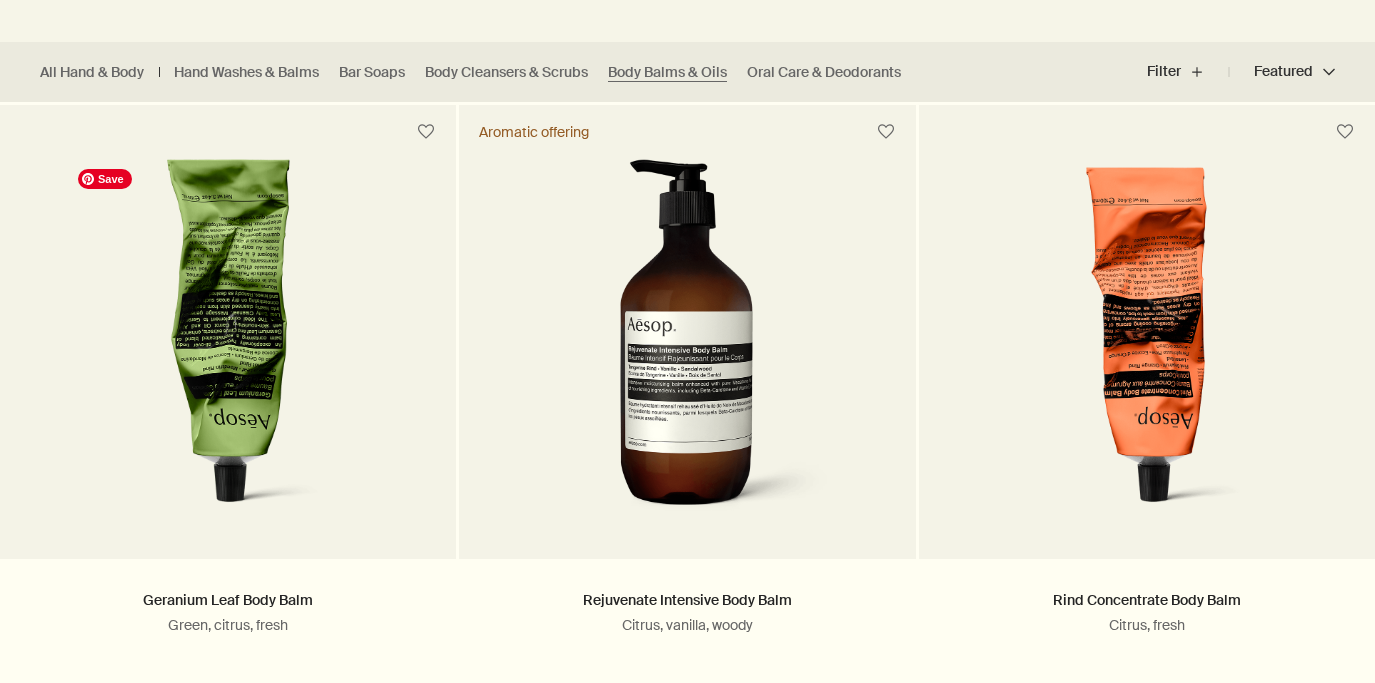 scroll, scrollTop: 531, scrollLeft: 0, axis: vertical 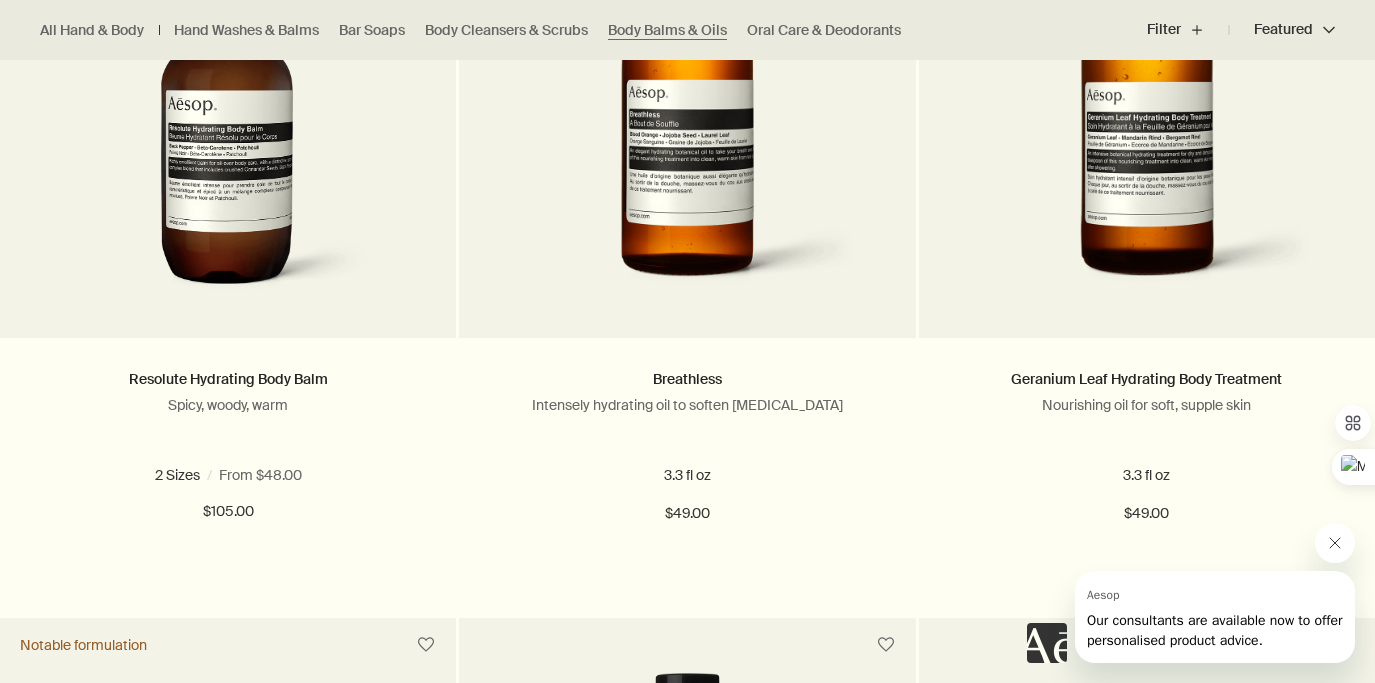 click 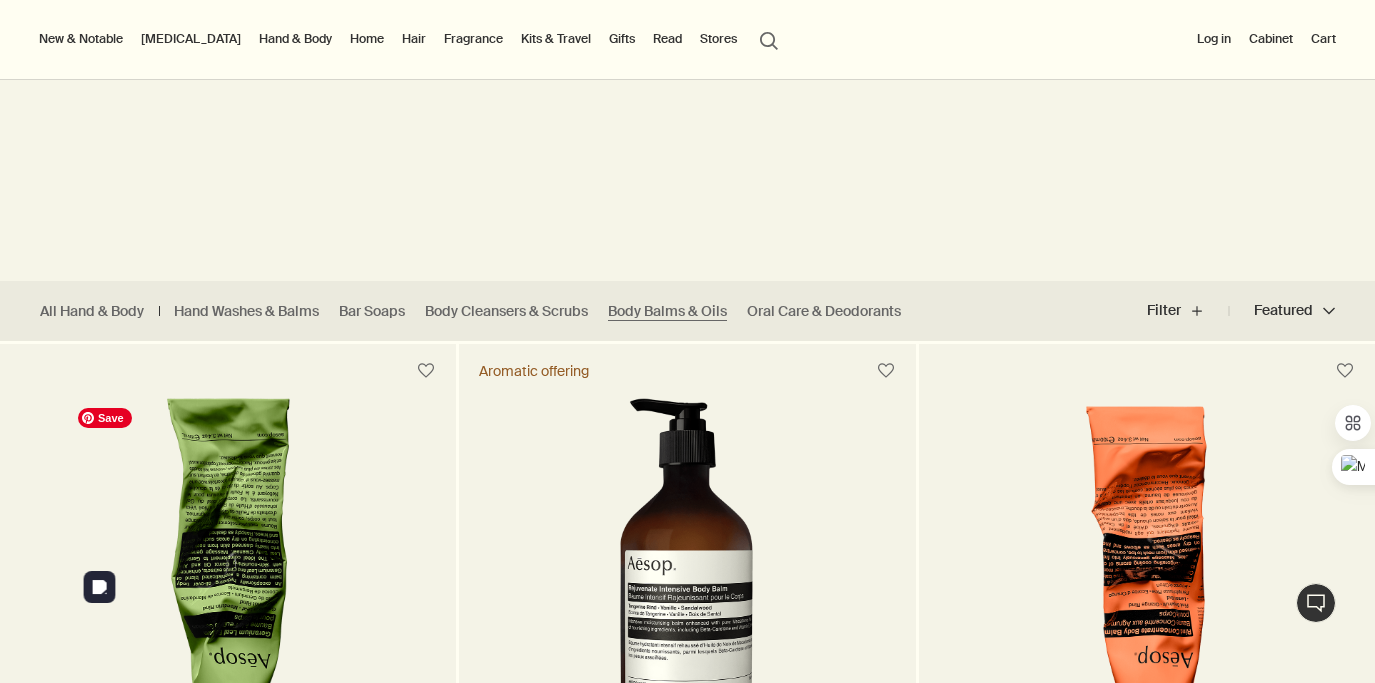 scroll, scrollTop: 0, scrollLeft: 0, axis: both 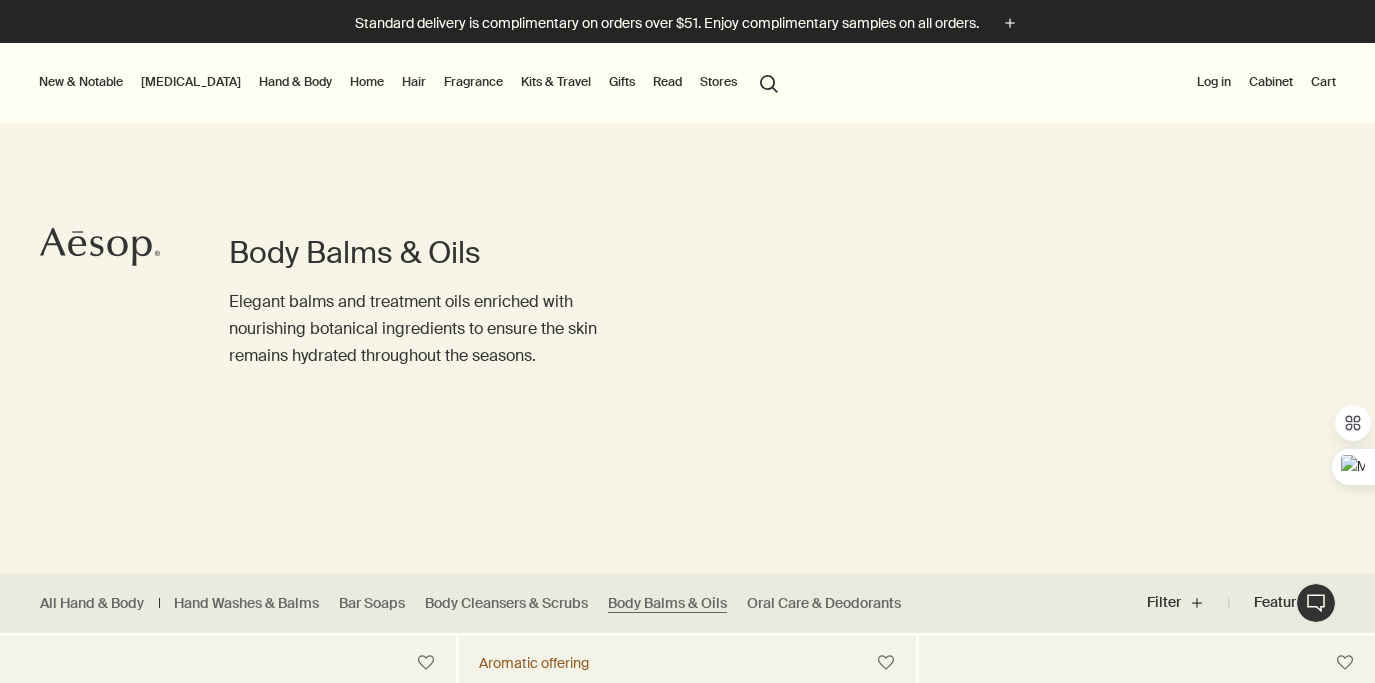 click on "search Search" at bounding box center (769, 82) 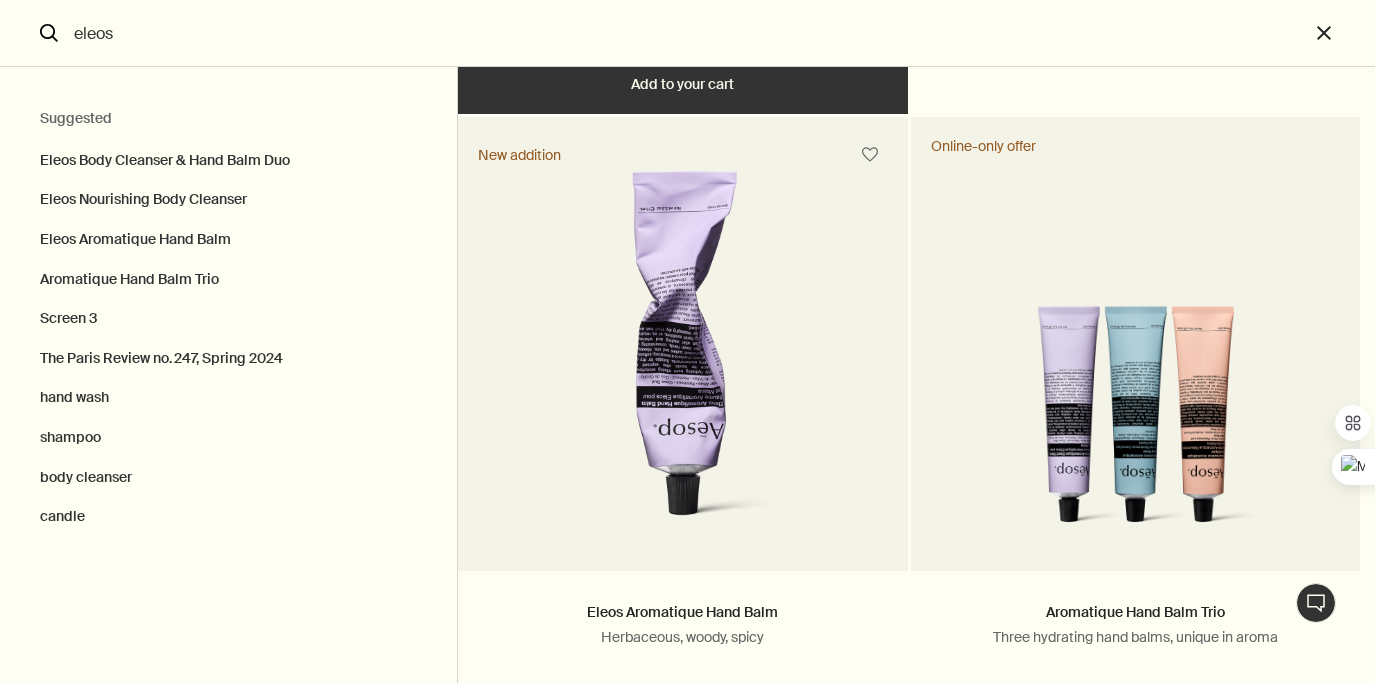 scroll, scrollTop: 0, scrollLeft: 0, axis: both 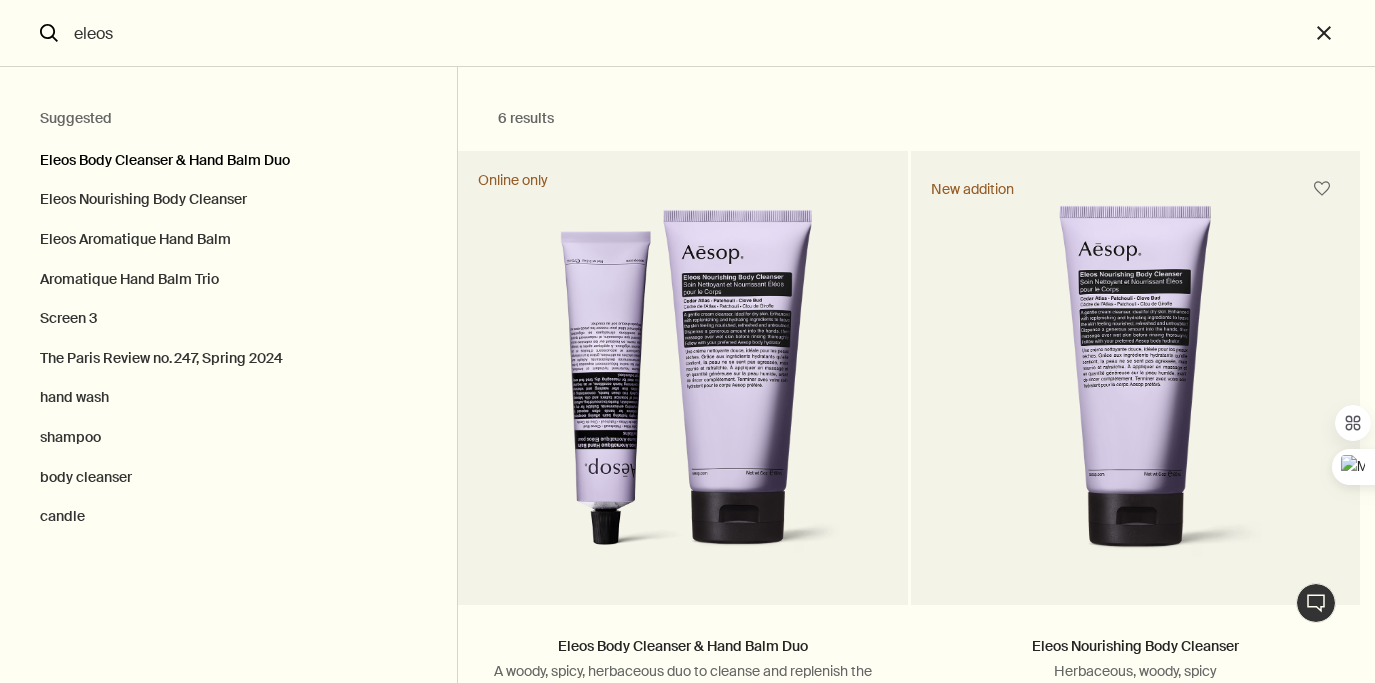 click on "Eleos Body Cleanser & Hand Balm Duo" at bounding box center (228, 156) 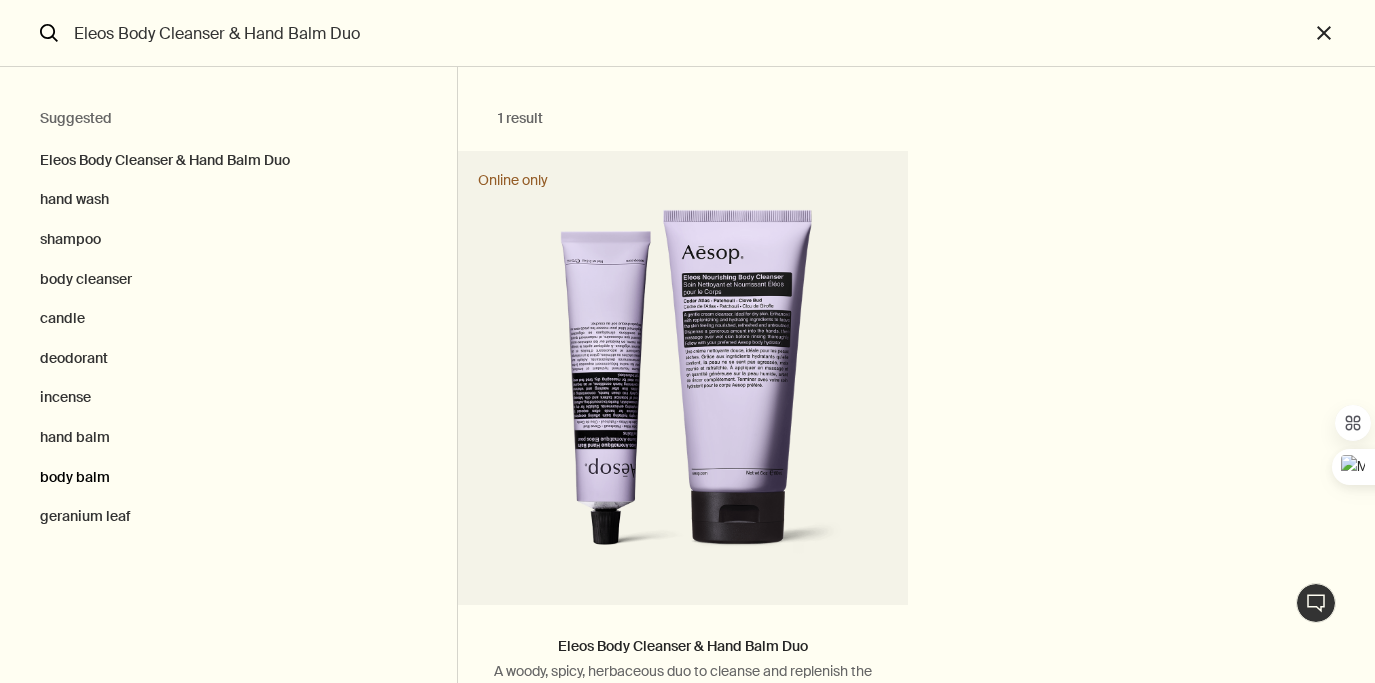 click on "body balm" at bounding box center [228, 478] 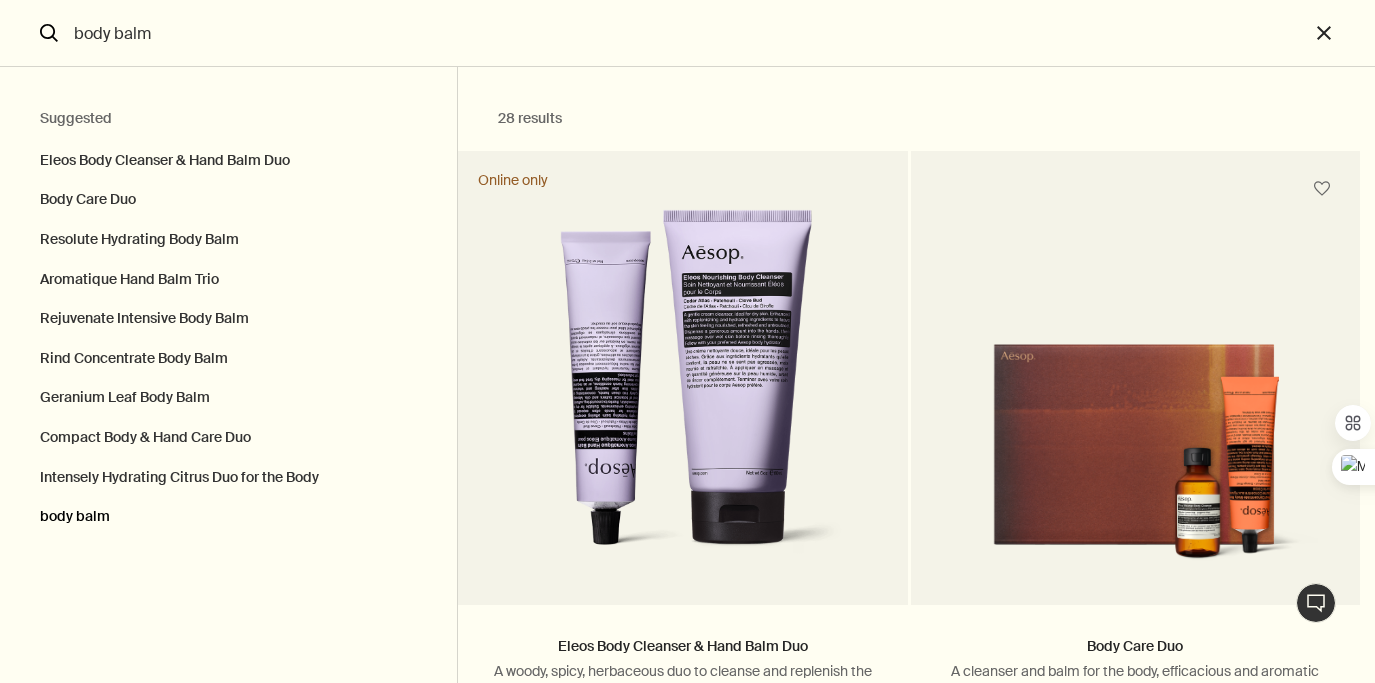 click on "body balm" at bounding box center [228, 522] 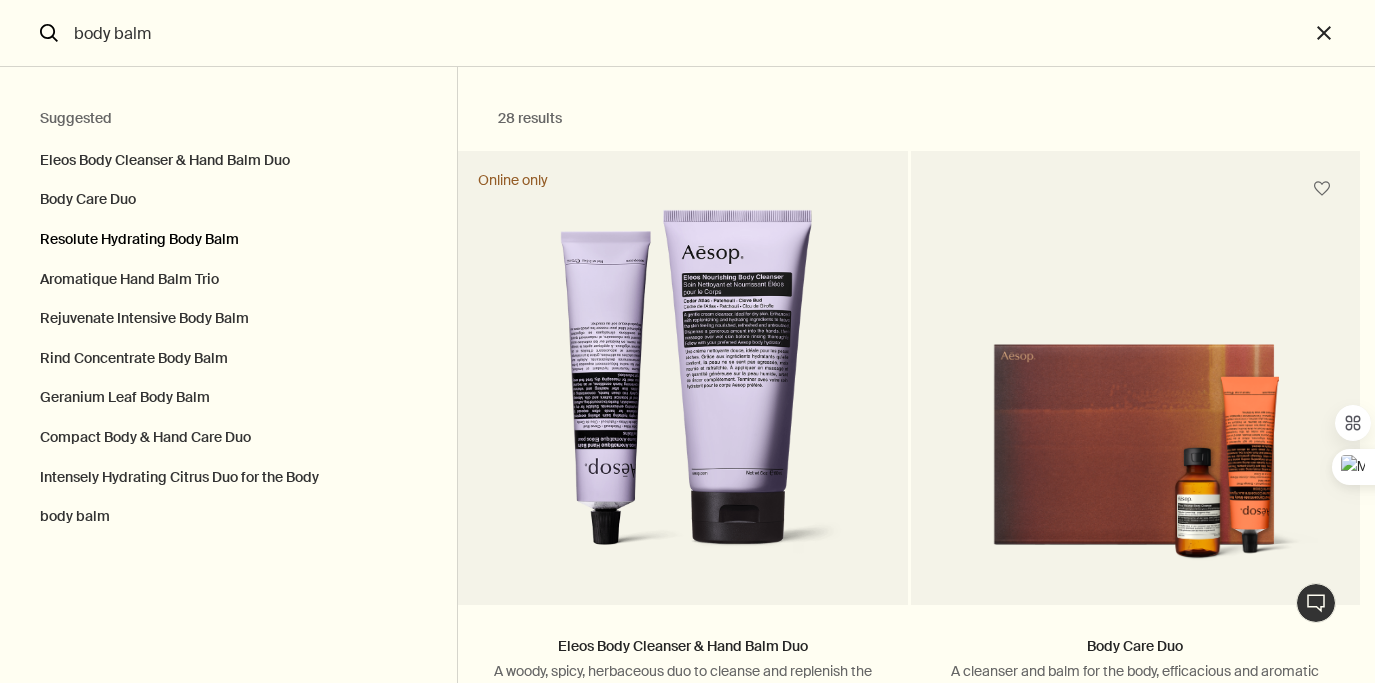 click on "Resolute Hydrating Body Balm" at bounding box center (228, 240) 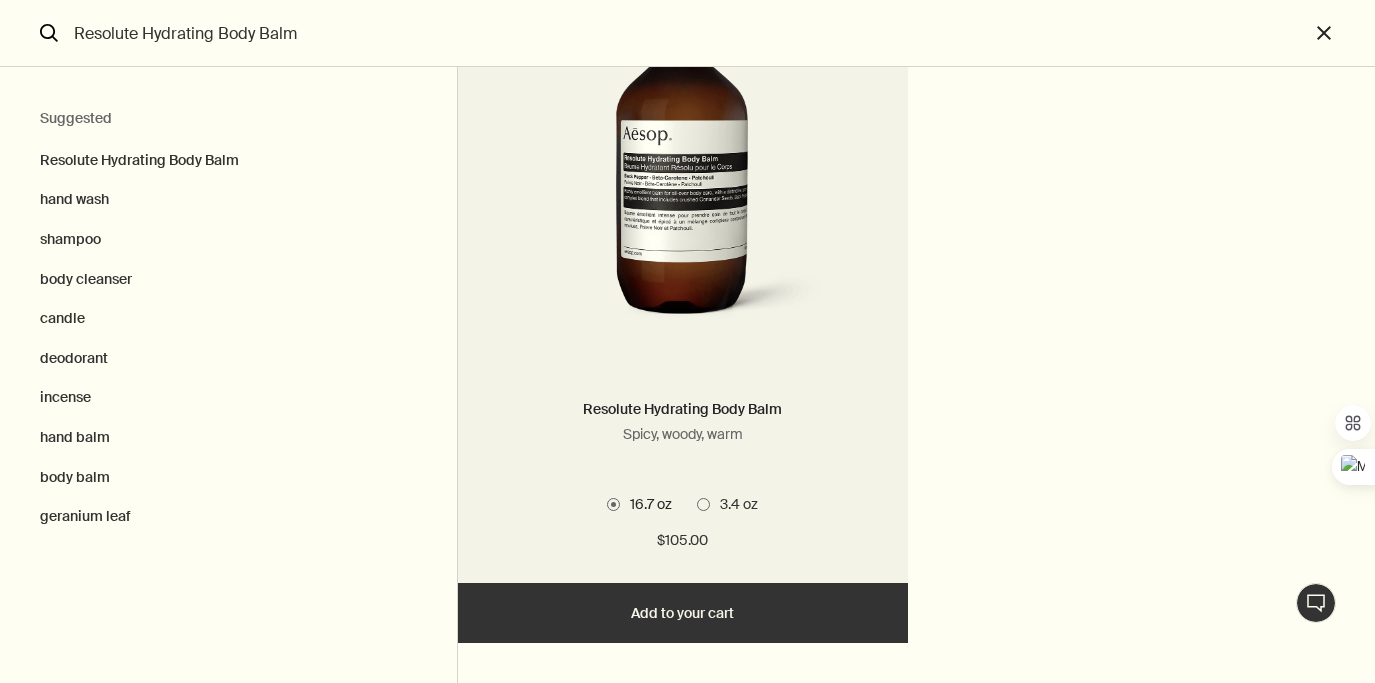 scroll, scrollTop: 0, scrollLeft: 0, axis: both 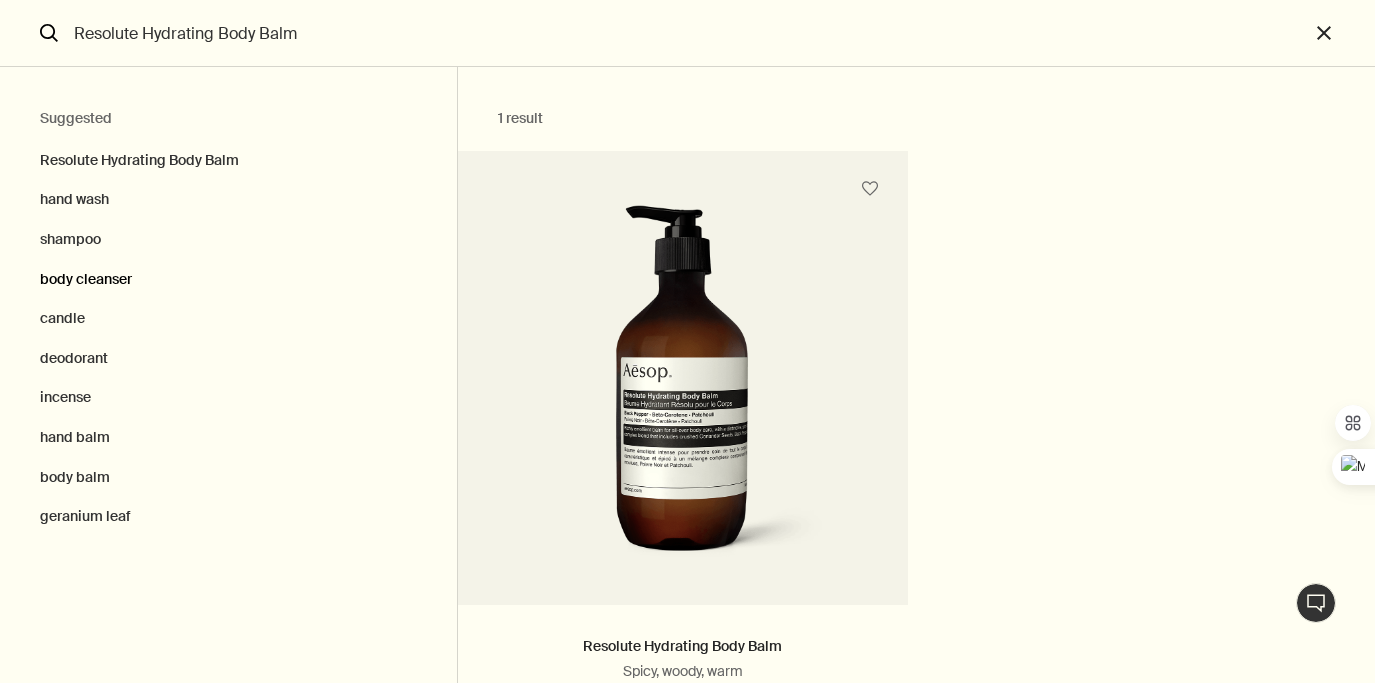 click on "body cleanser" at bounding box center [228, 280] 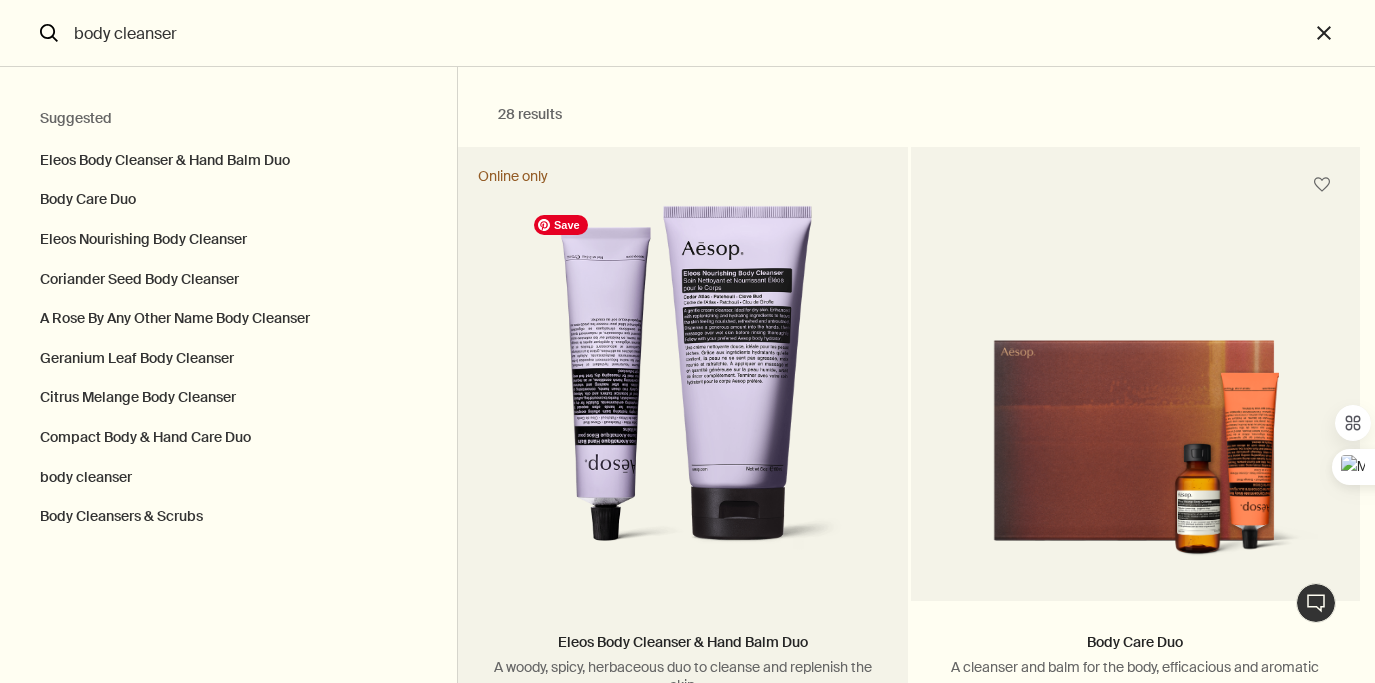 scroll, scrollTop: 0, scrollLeft: 0, axis: both 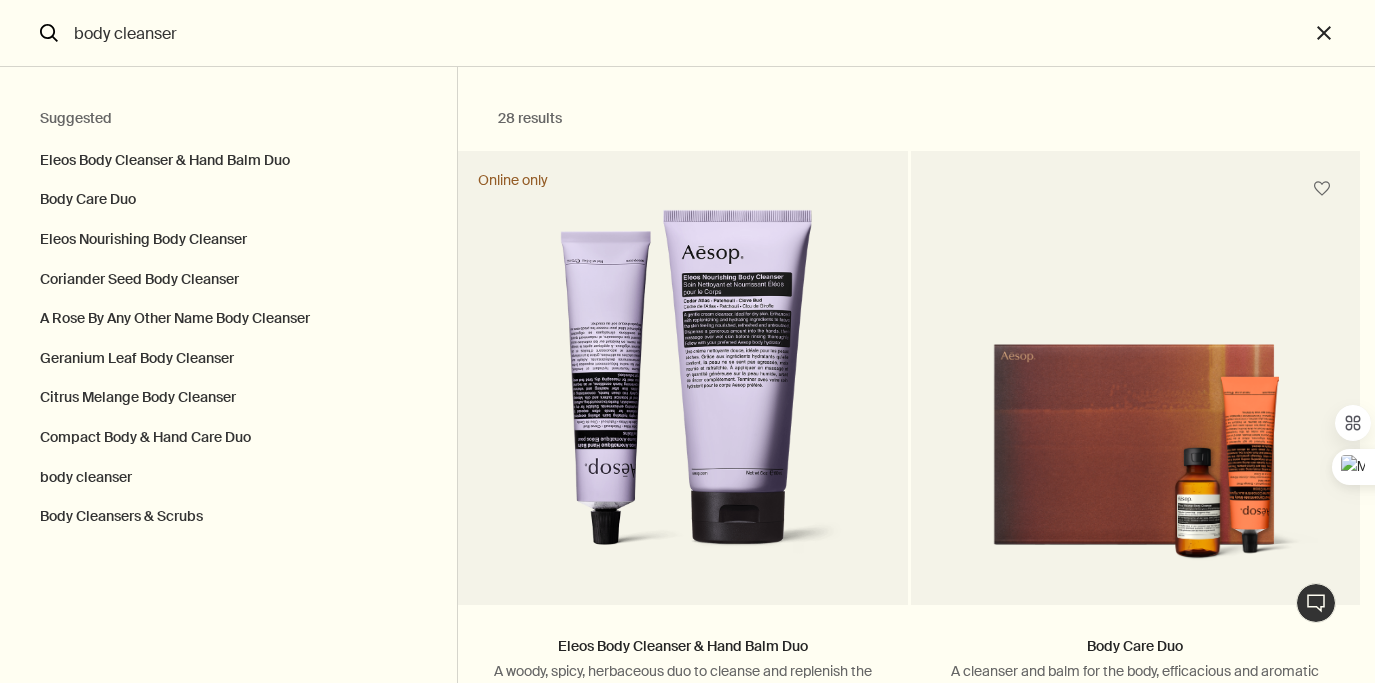drag, startPoint x: 128, startPoint y: 36, endPoint x: 193, endPoint y: 43, distance: 65.37584 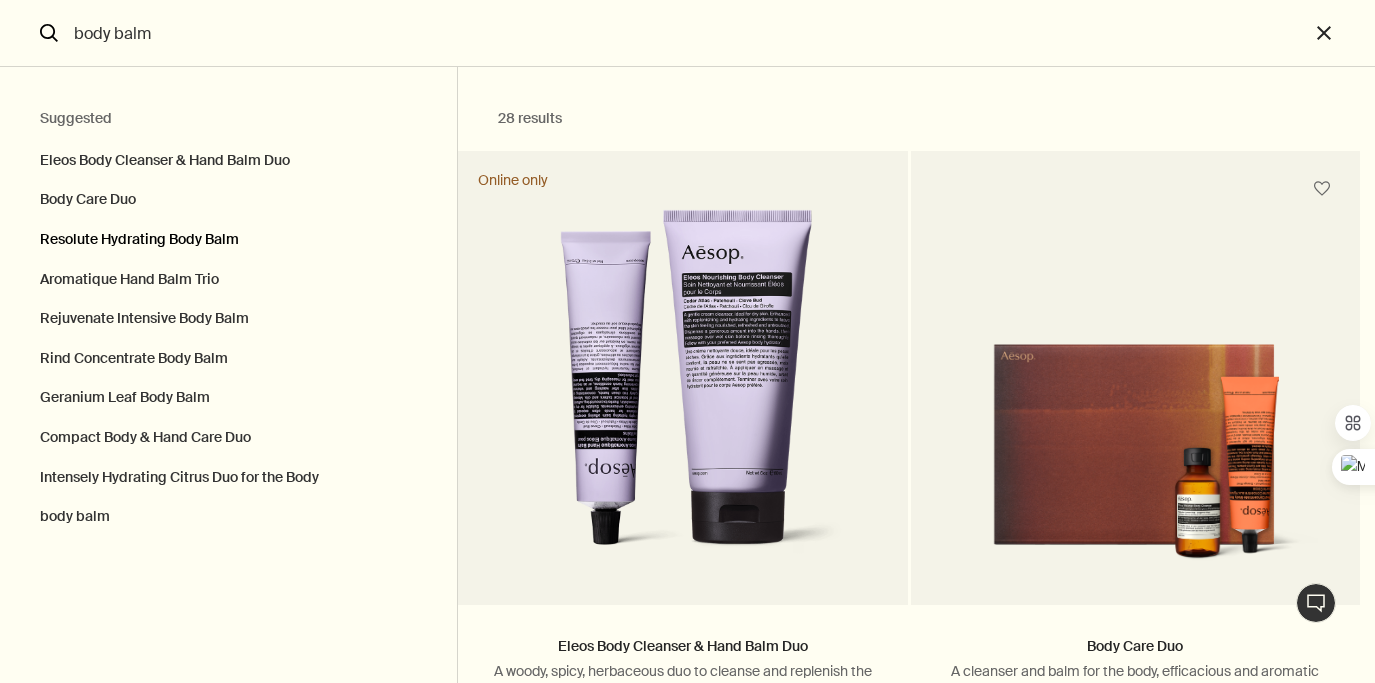 click on "Resolute Hydrating Body Balm" at bounding box center [228, 240] 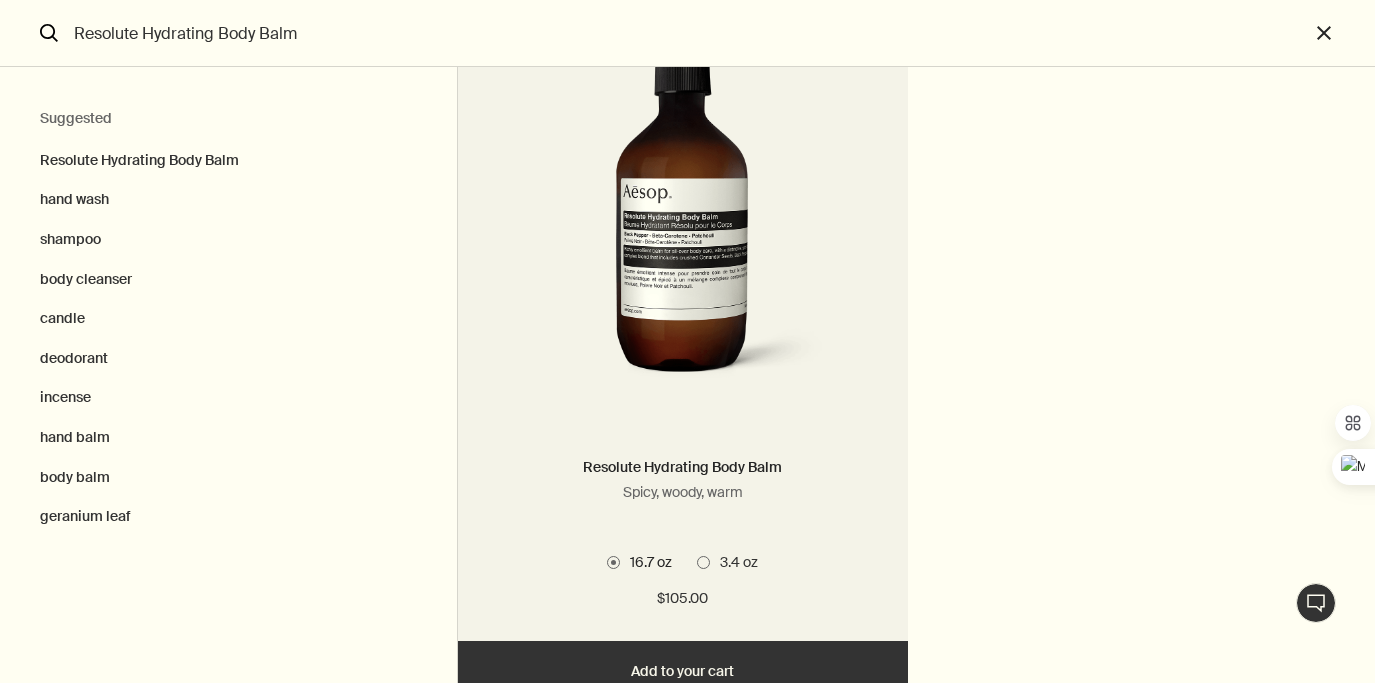 scroll, scrollTop: 181, scrollLeft: 0, axis: vertical 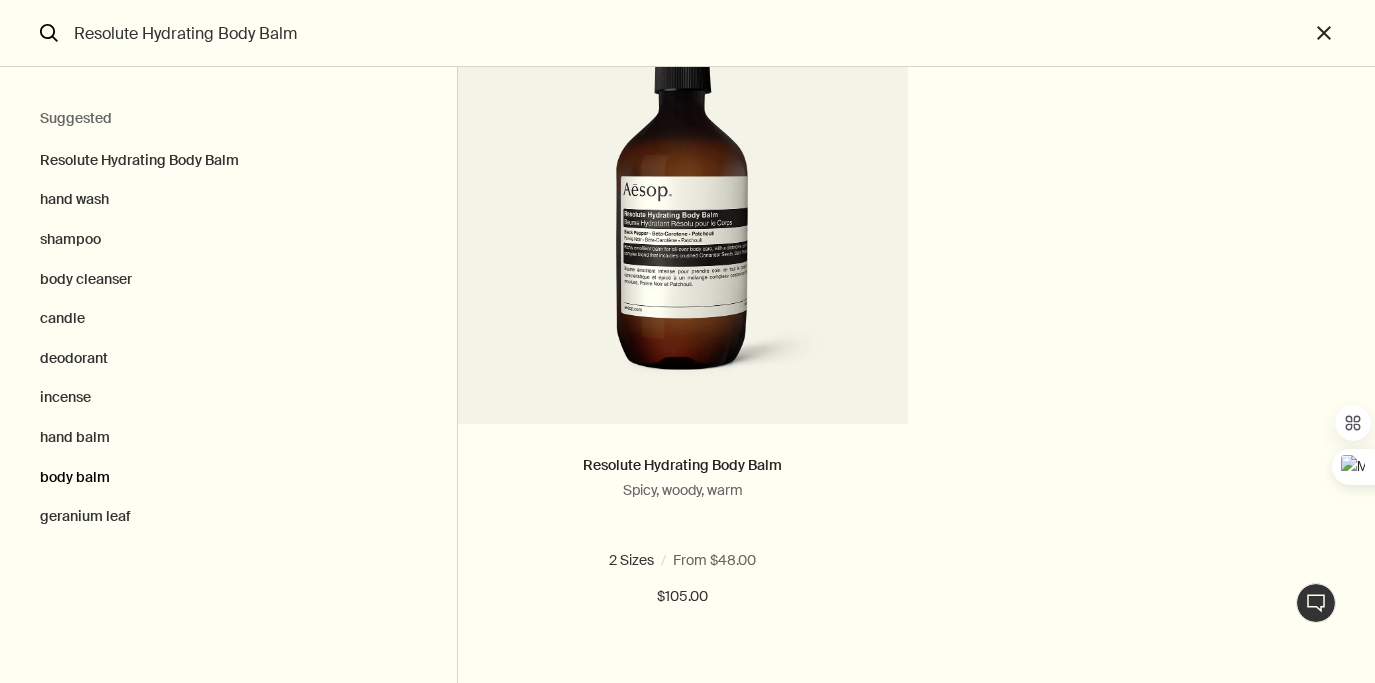 click on "body balm" at bounding box center [228, 478] 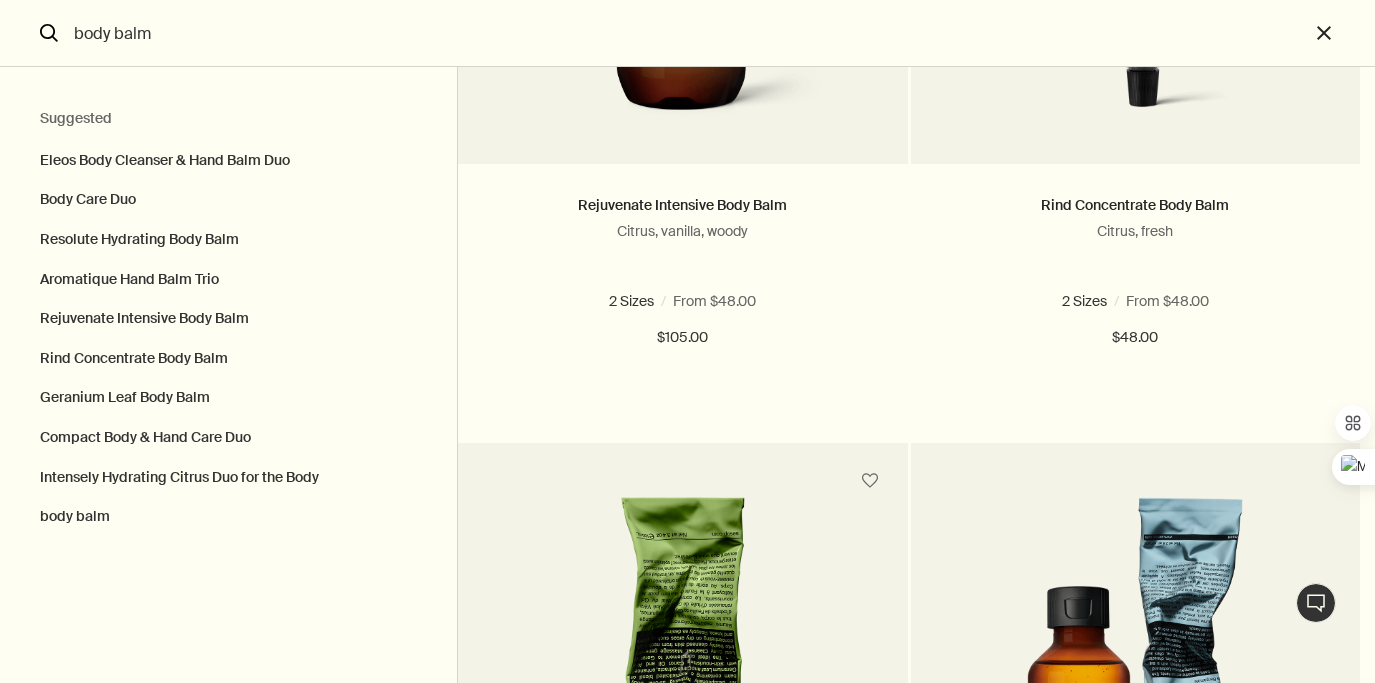 scroll, scrollTop: 1886, scrollLeft: 0, axis: vertical 